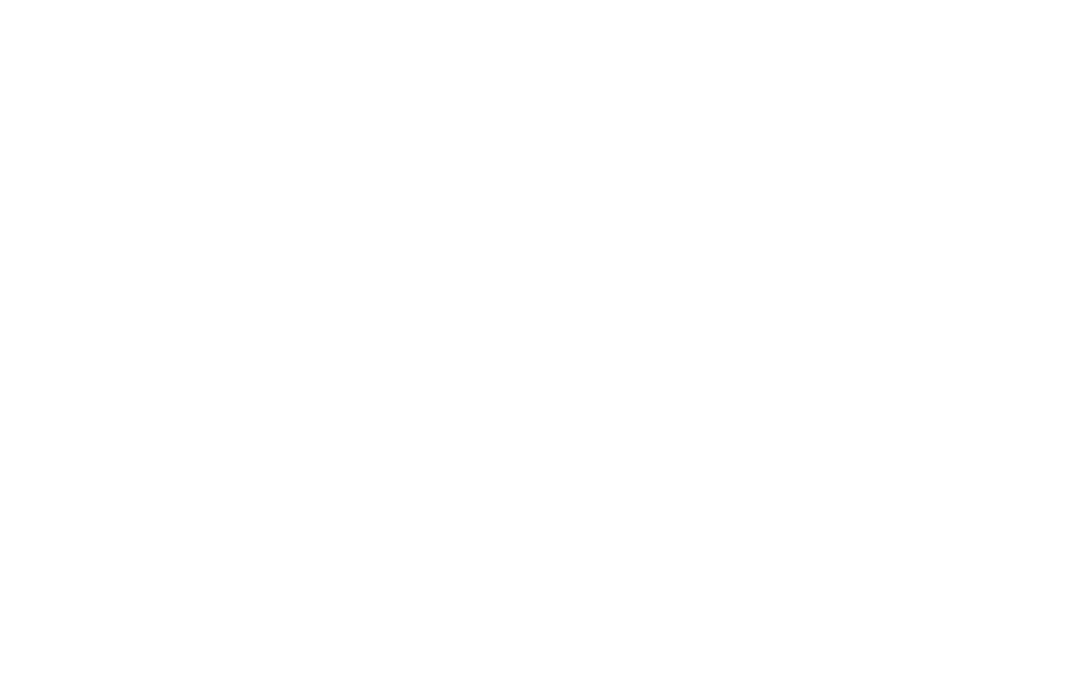 scroll, scrollTop: 0, scrollLeft: 0, axis: both 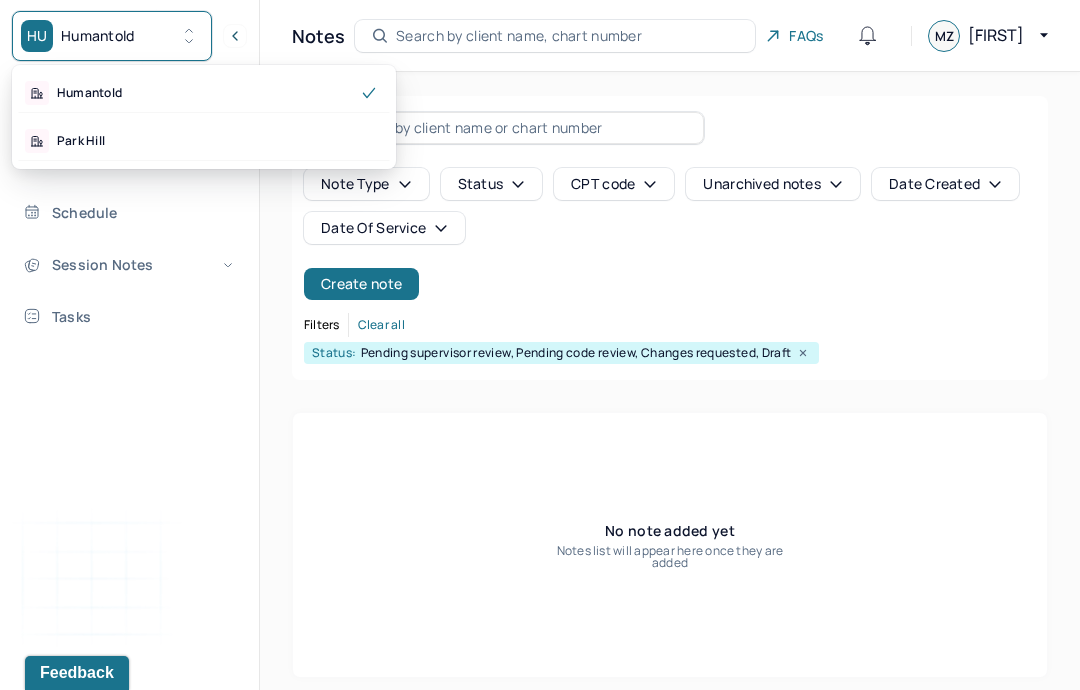 click on "Humantold" at bounding box center [204, 93] 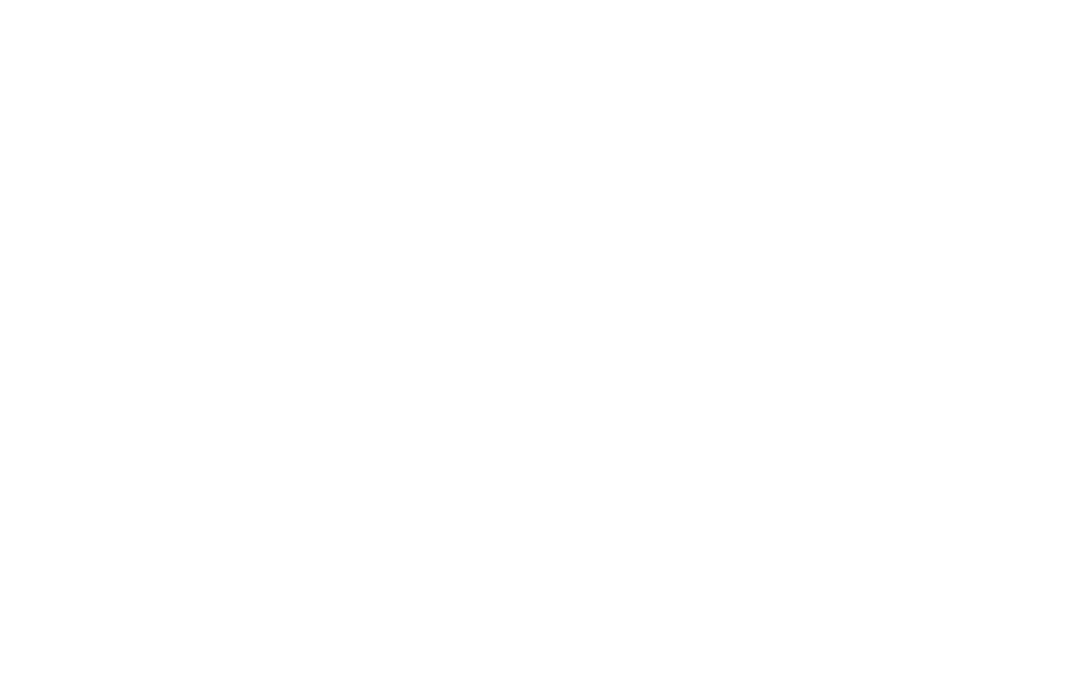 scroll, scrollTop: 0, scrollLeft: 0, axis: both 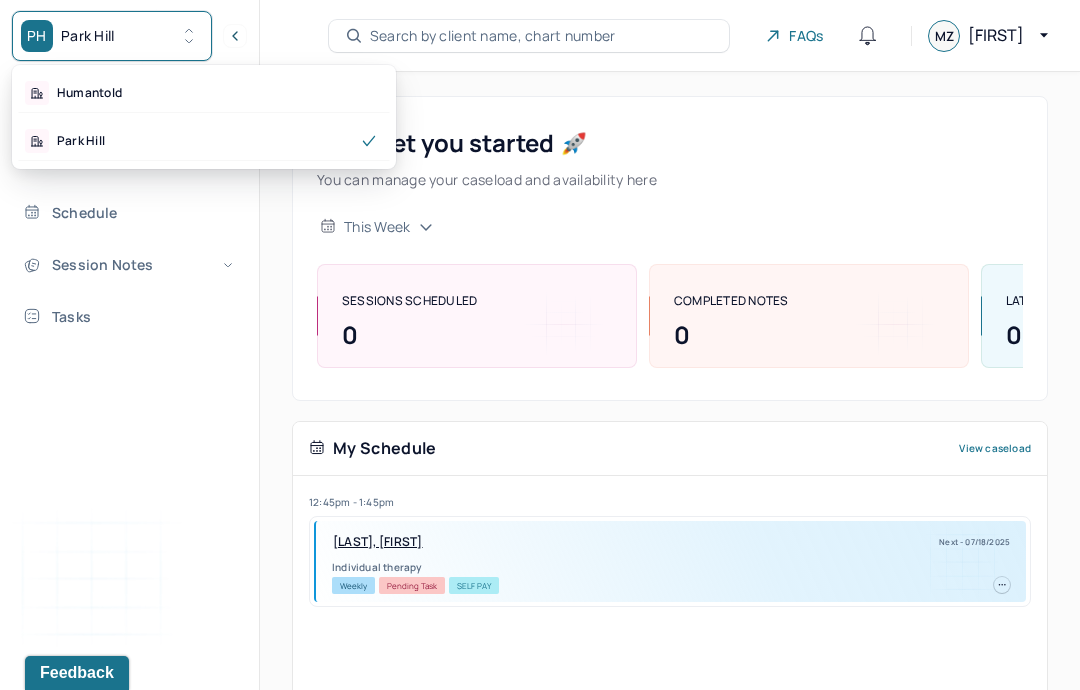 click on "Dashboard Clients Schedule Session Notes Tasks MZ Mary   Zottoli provider   Logout" at bounding box center [129, 366] 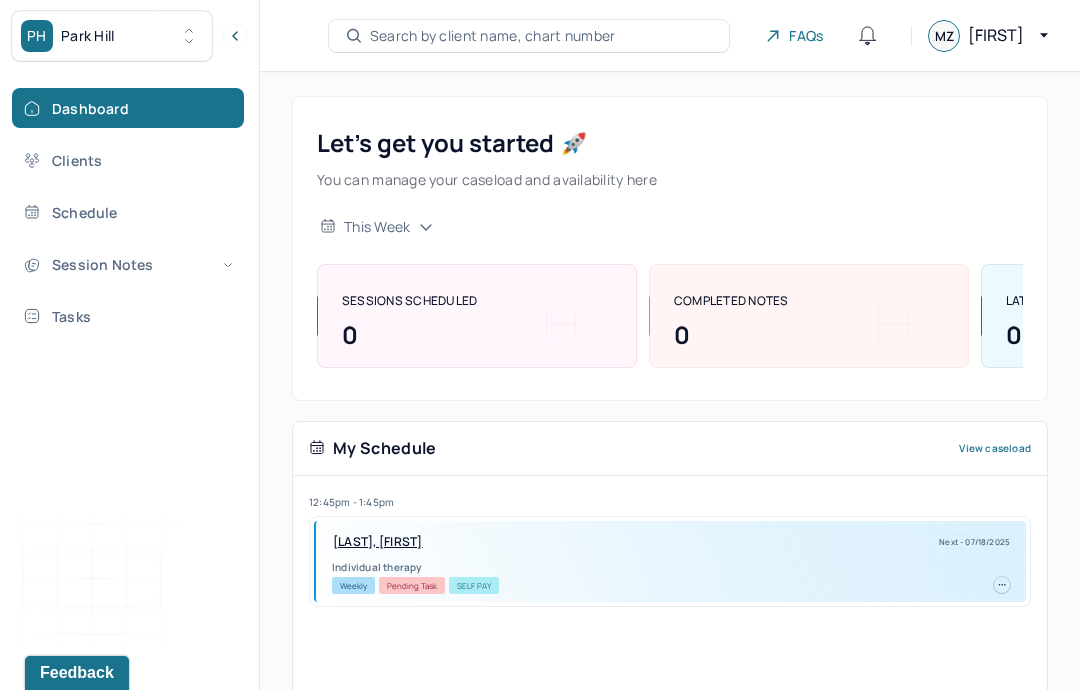 click on "Clients" at bounding box center [128, 160] 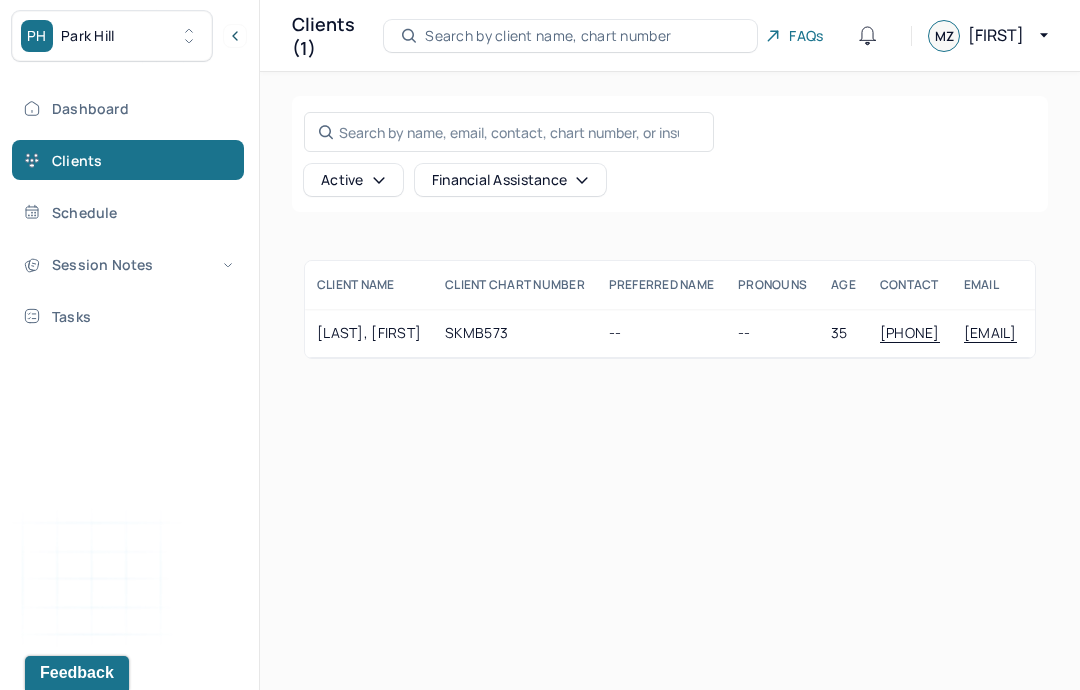 click on "Dashboard" at bounding box center [128, 108] 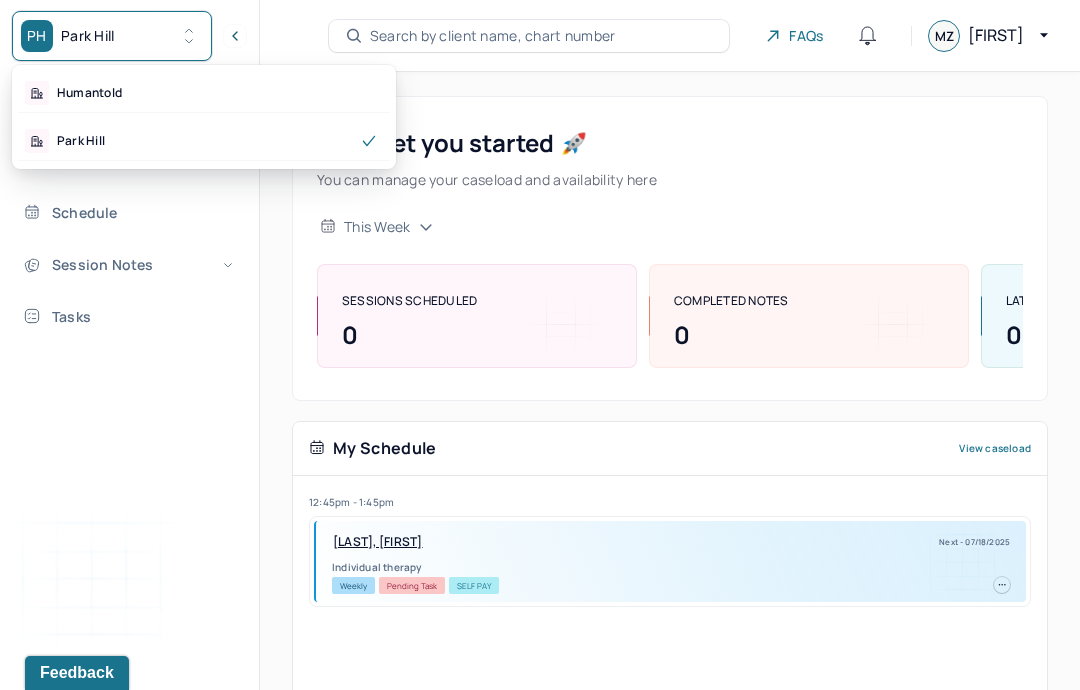 click on "Humantold" at bounding box center (204, 93) 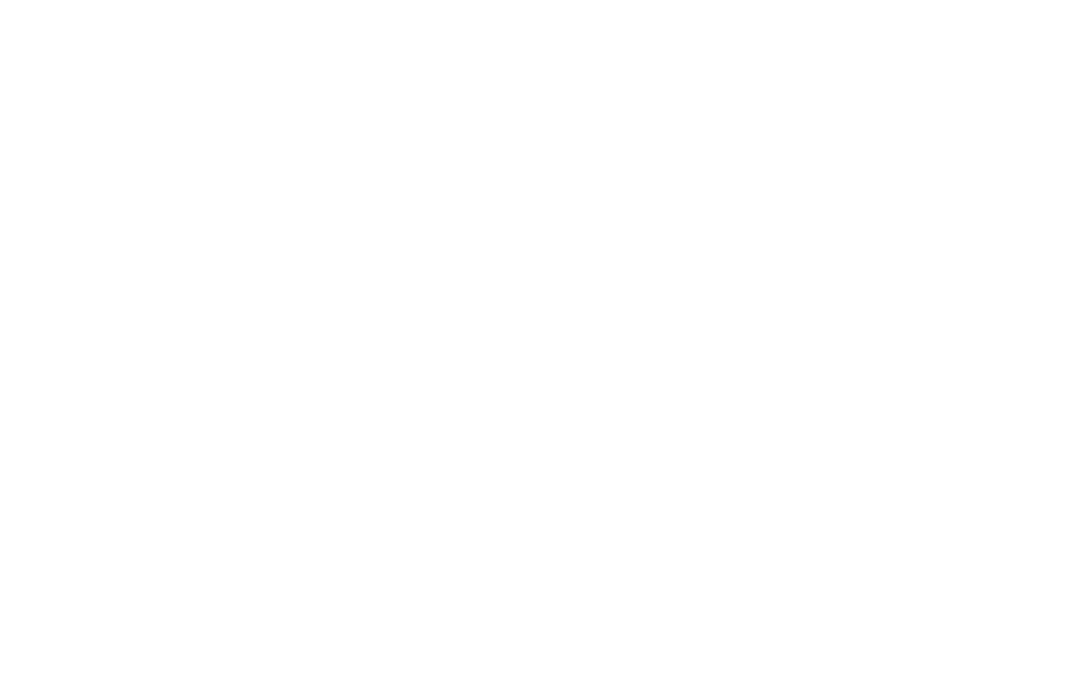 scroll, scrollTop: 0, scrollLeft: 0, axis: both 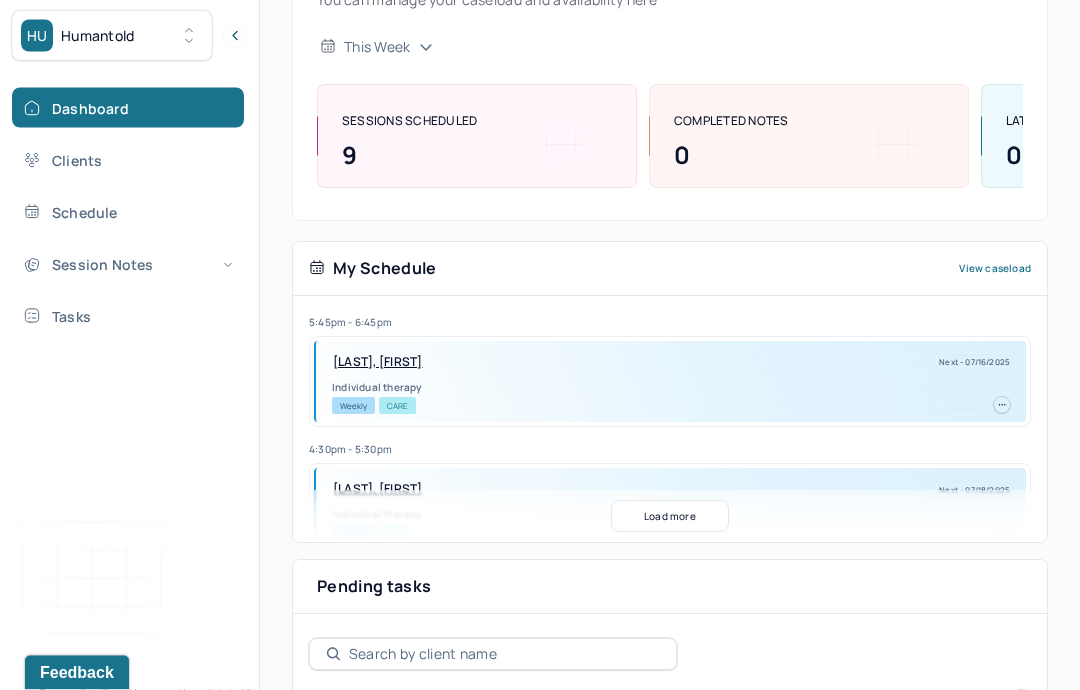 click on "Clients" at bounding box center (128, 160) 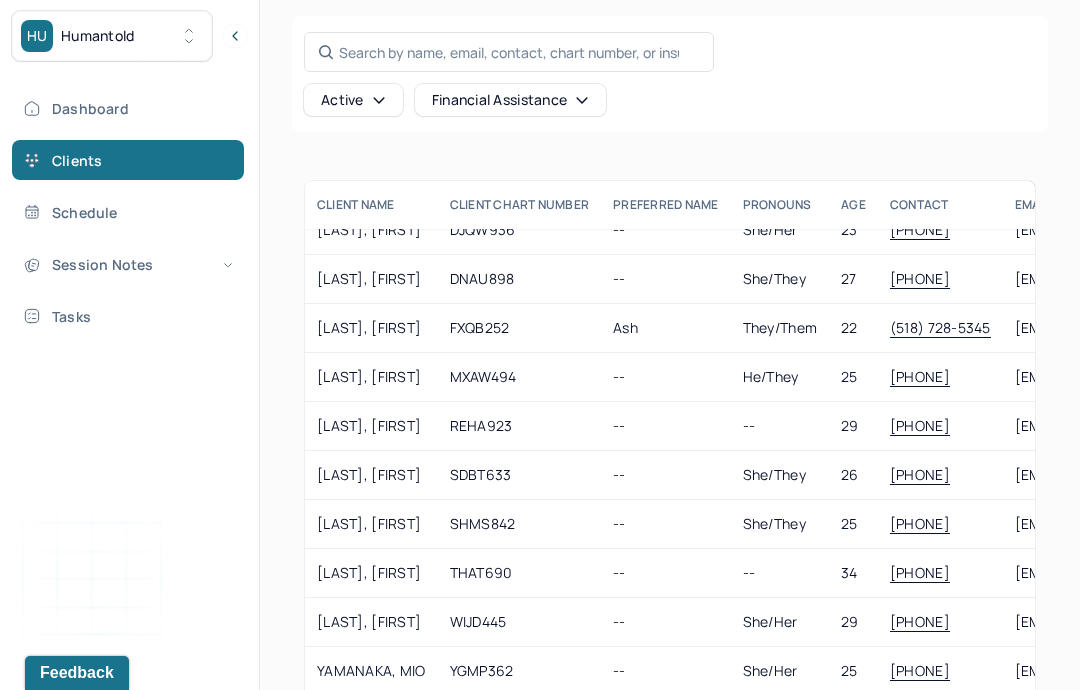 scroll, scrollTop: 71, scrollLeft: 0, axis: vertical 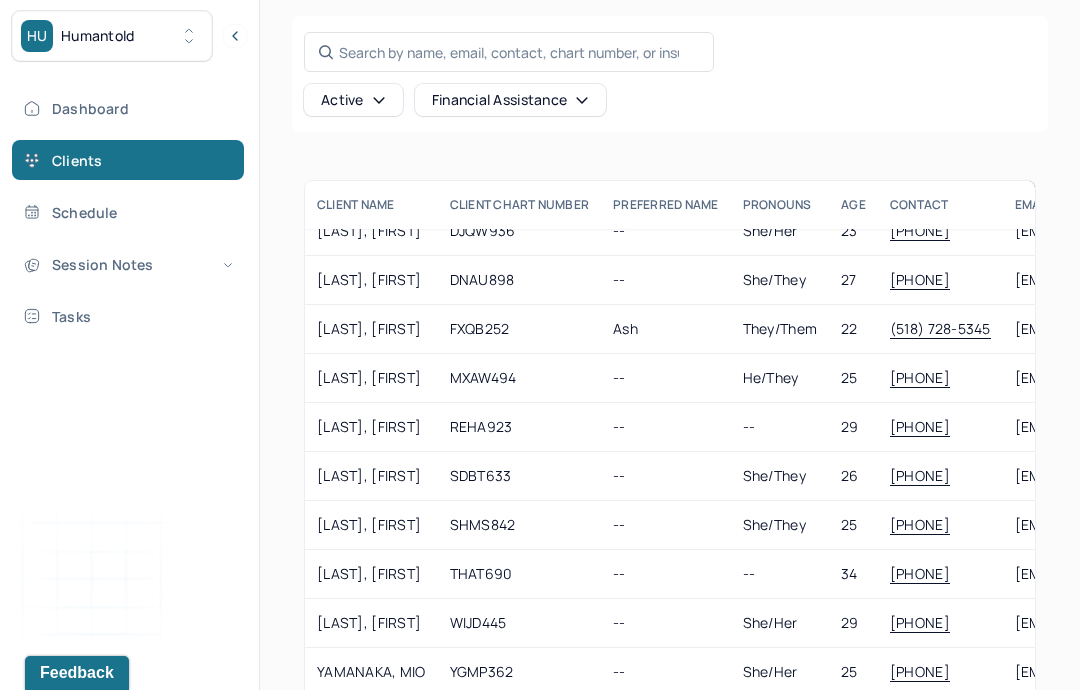 click on "WIJD445" at bounding box center [520, 623] 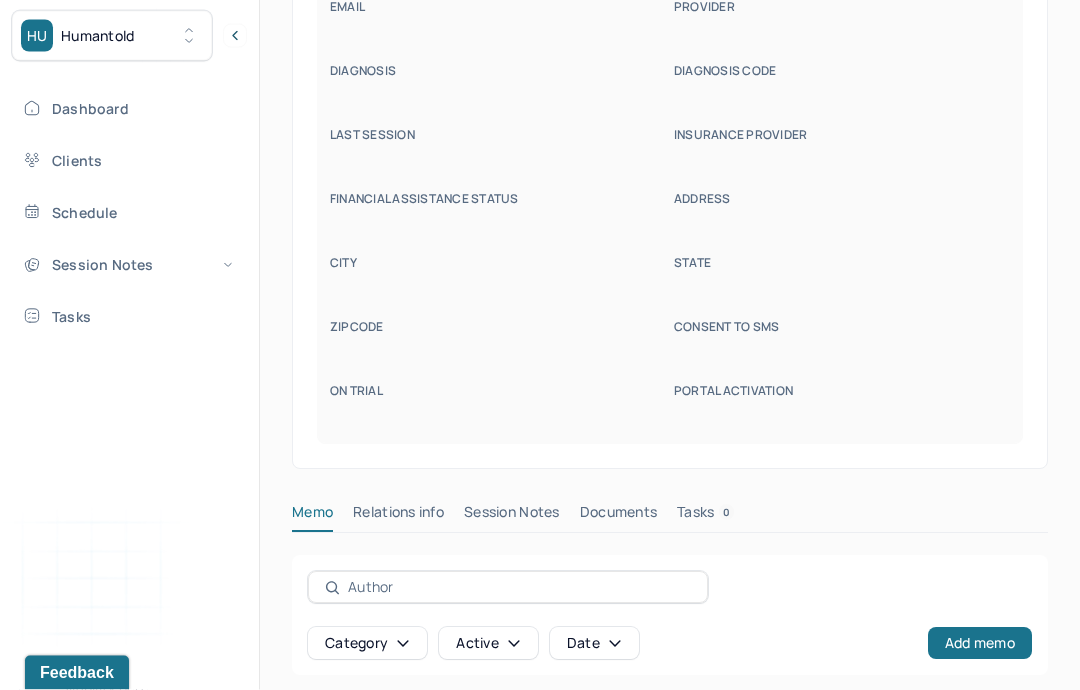 click on "Session Notes" at bounding box center (512, 517) 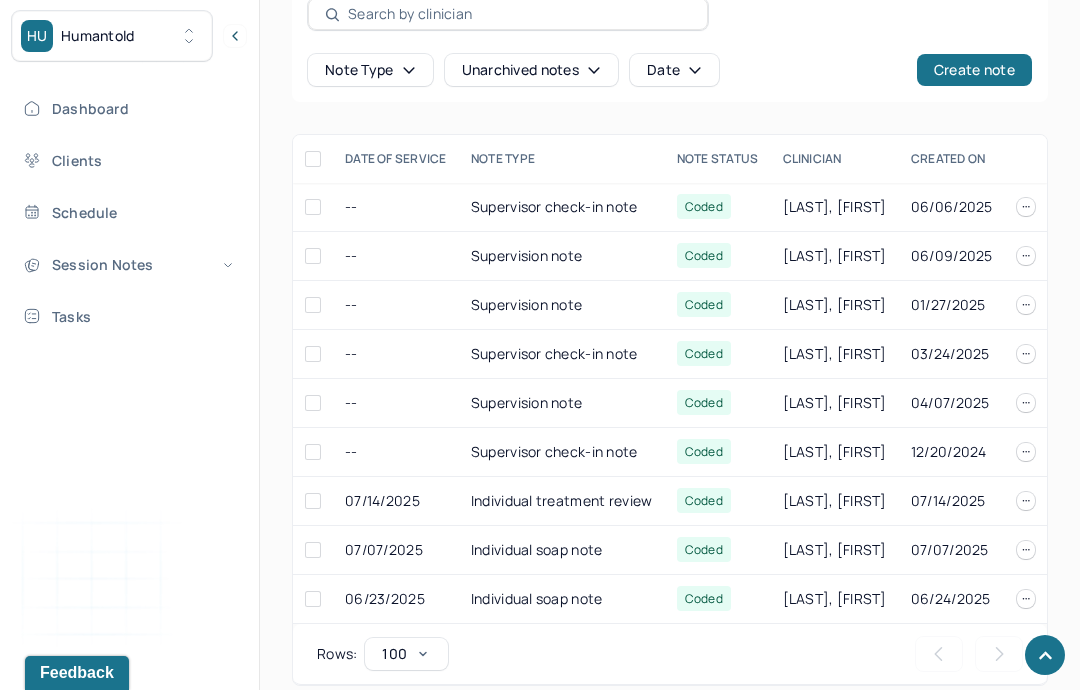 scroll, scrollTop: 918, scrollLeft: 0, axis: vertical 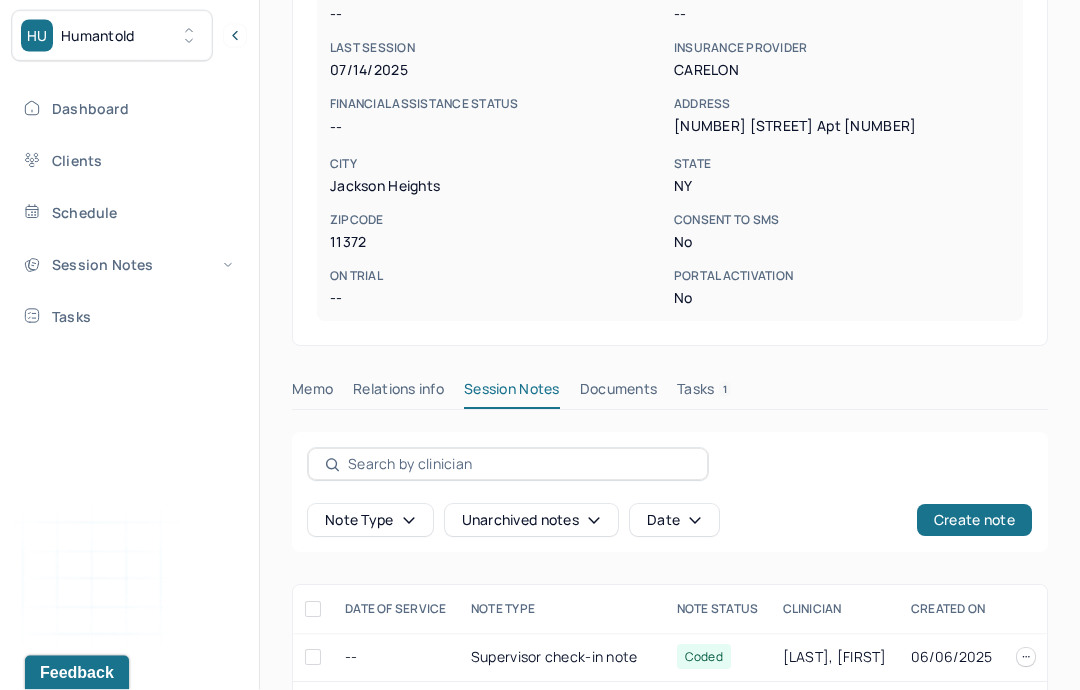 click on "Dashboard" at bounding box center [128, 108] 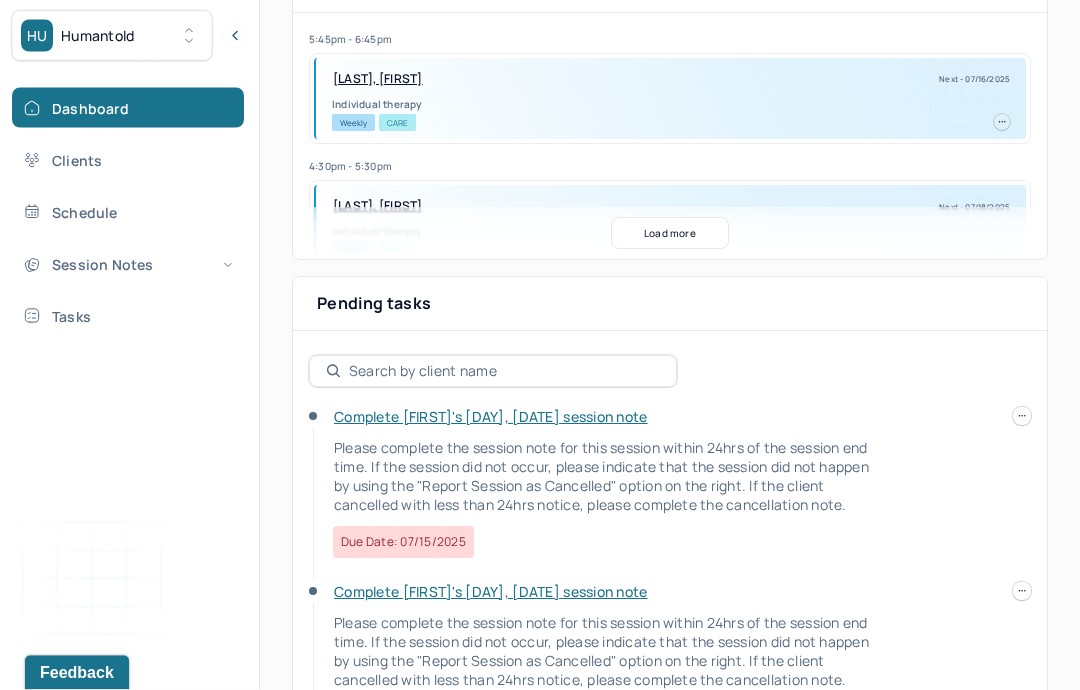 scroll, scrollTop: 463, scrollLeft: 0, axis: vertical 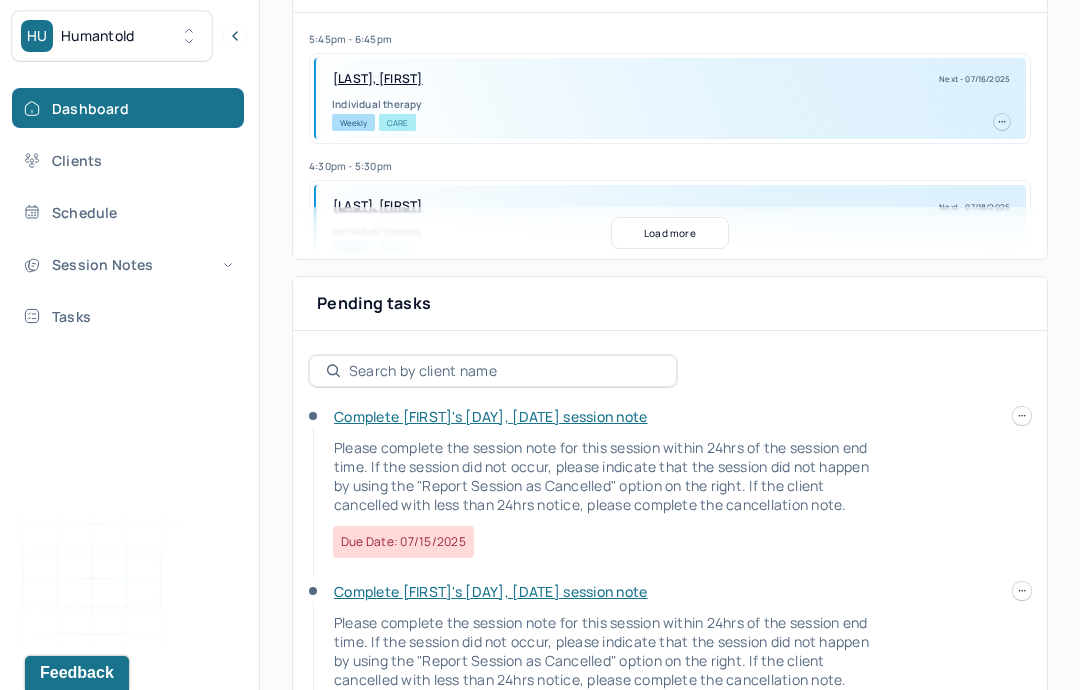 click on "Complete [FIRST]'s [DAY], [DATE] session note Please complete the session note for this session within 24hrs of the session end time. If the session did not occur, please indicate that the session did not happen by using the "Report Session as Cancelled" option on the right. If the client cancelled with less than 24hrs notice, please complete the cancellation note. Due date: [DATE]     Complete [FIRST]'s [DAY], [DATE] session note Please complete the session note for this session within 24hrs of the session end time. If the session did not occur, please indicate that the session did not happen by using the "Report Session as Cancelled" option on the right. If the client cancelled with less than 24hrs notice, please complete the cancellation note. Due date: [DATE]" at bounding box center [670, 582] 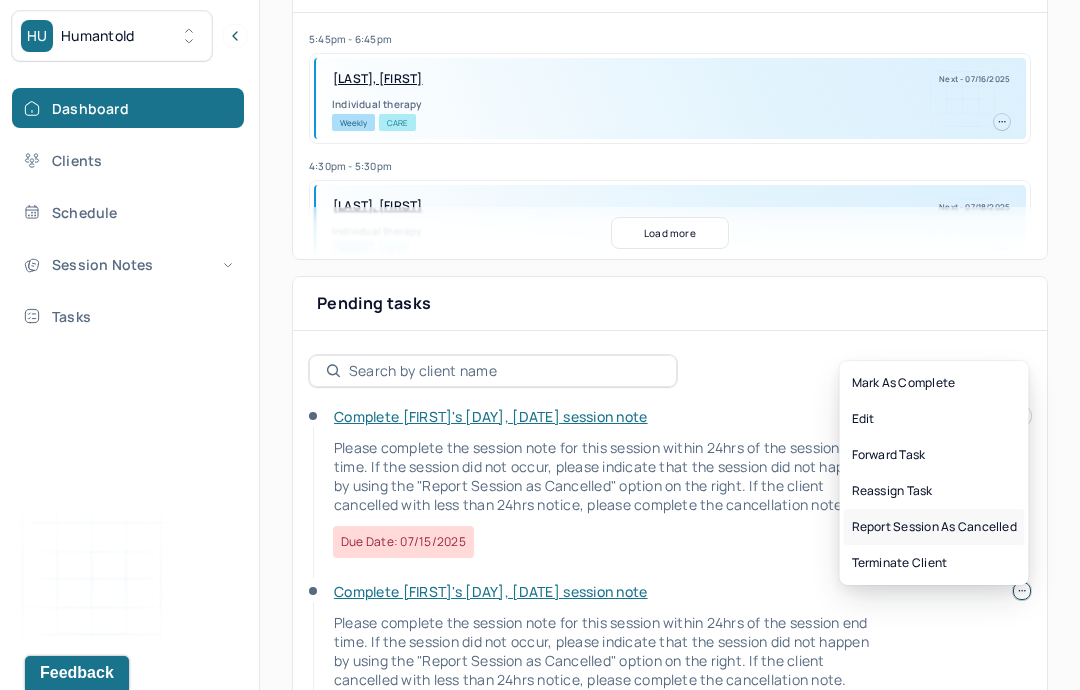 click on "Report session as cancelled" at bounding box center [934, 527] 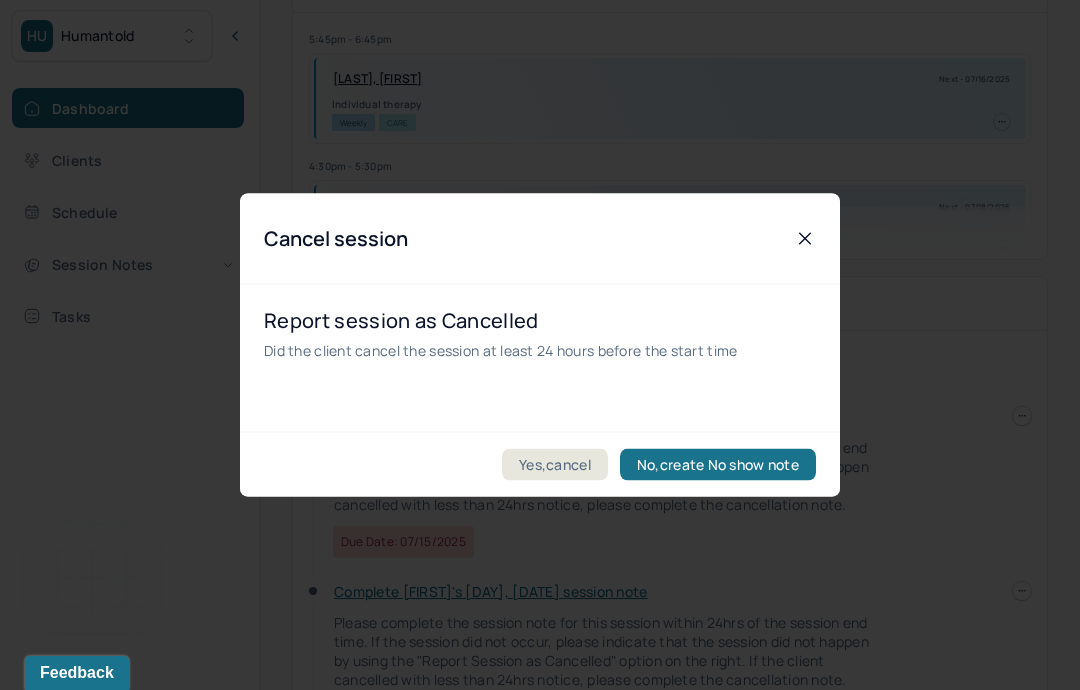 click on "Yes,cancel" at bounding box center (555, 465) 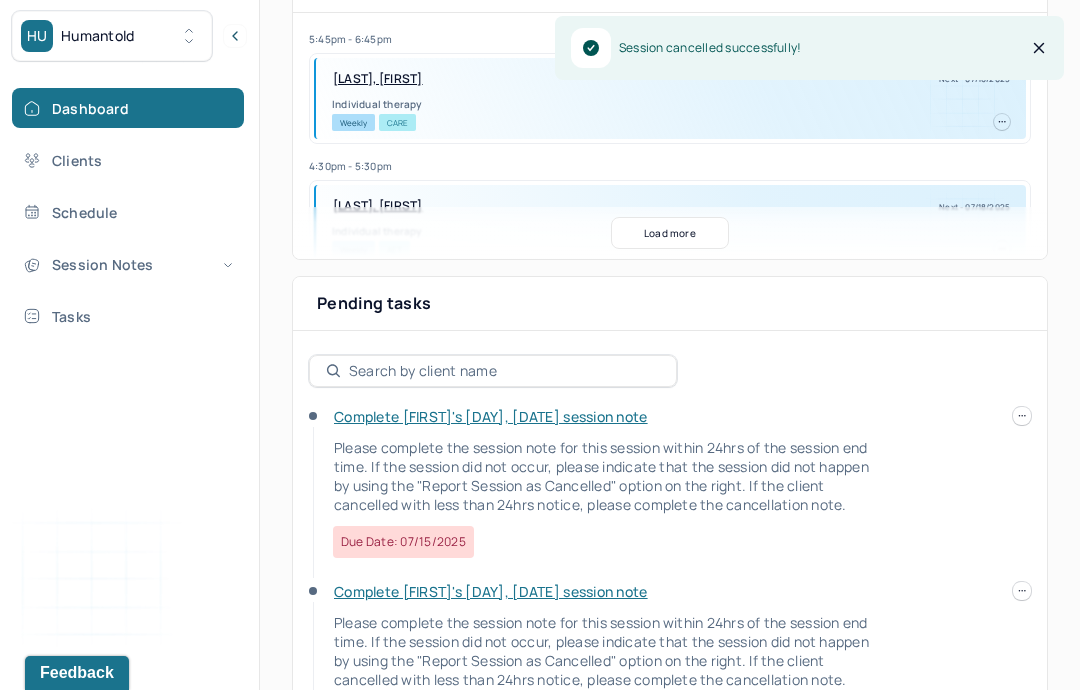 scroll, scrollTop: 403, scrollLeft: 0, axis: vertical 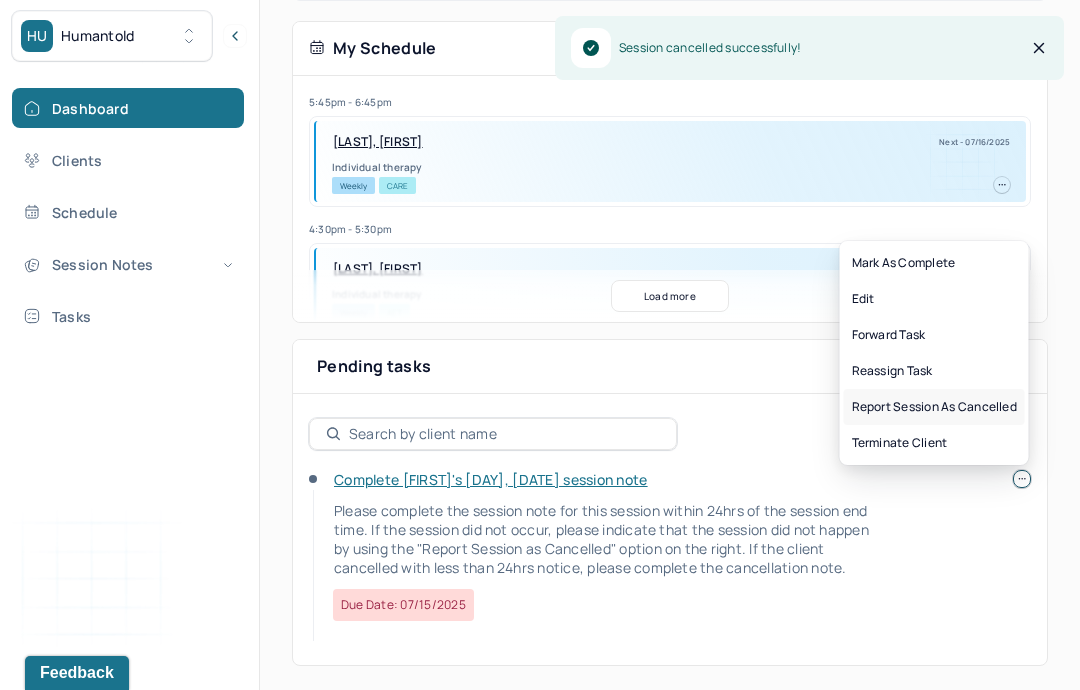 click on "Report session as cancelled" at bounding box center [934, 407] 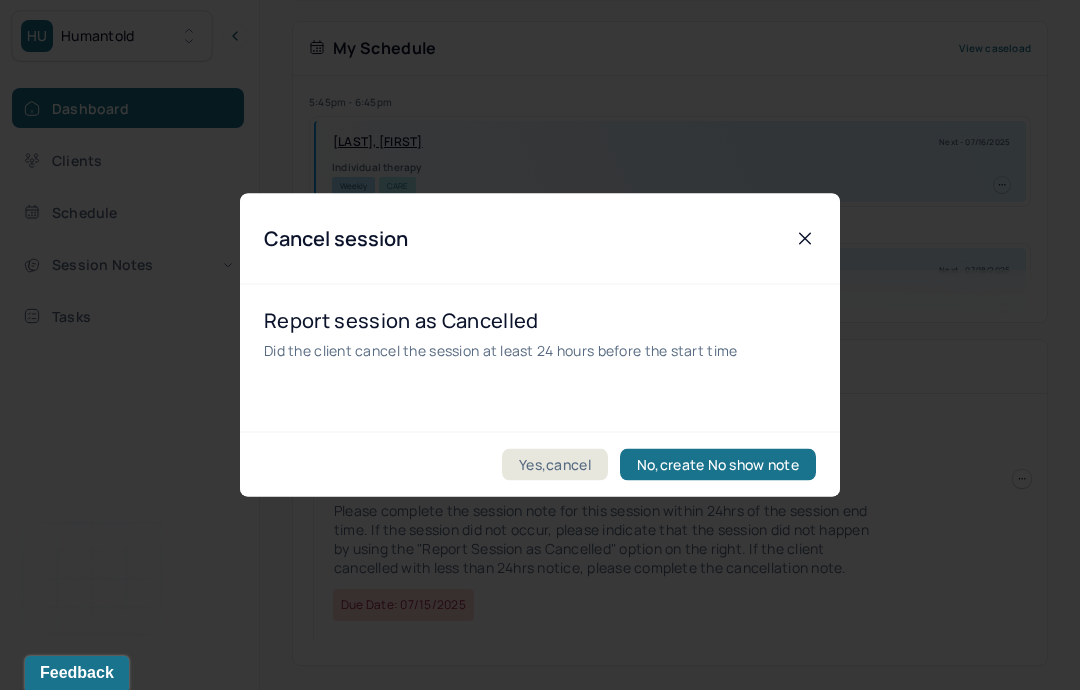 click on "Yes,cancel     No,create No show note" at bounding box center (540, 464) 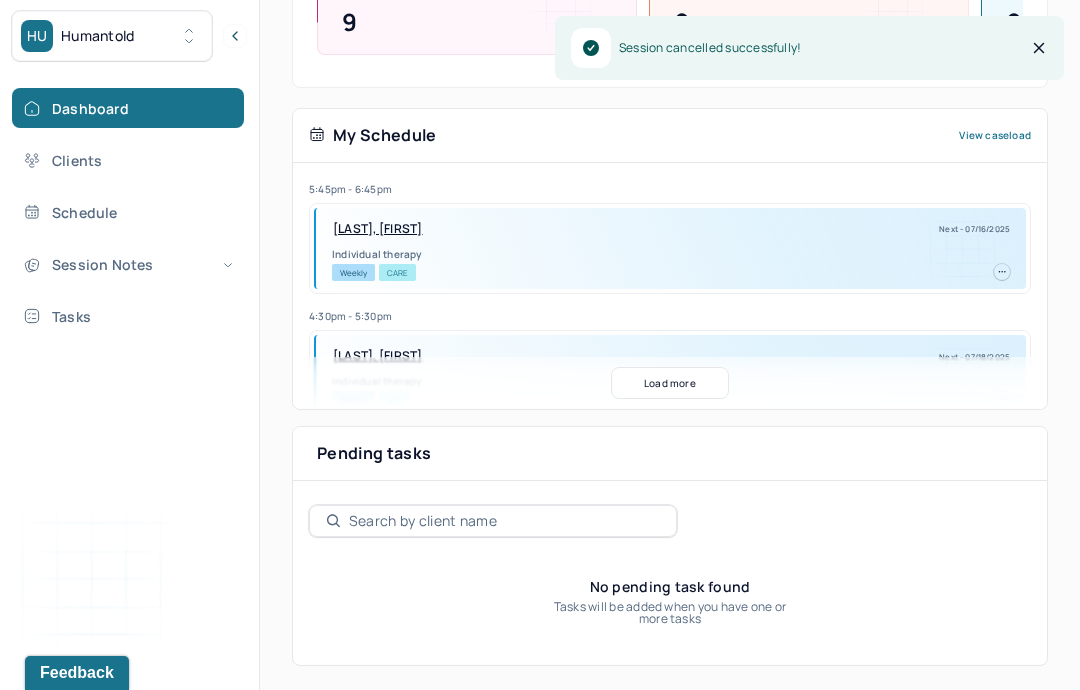 scroll, scrollTop: 311, scrollLeft: 0, axis: vertical 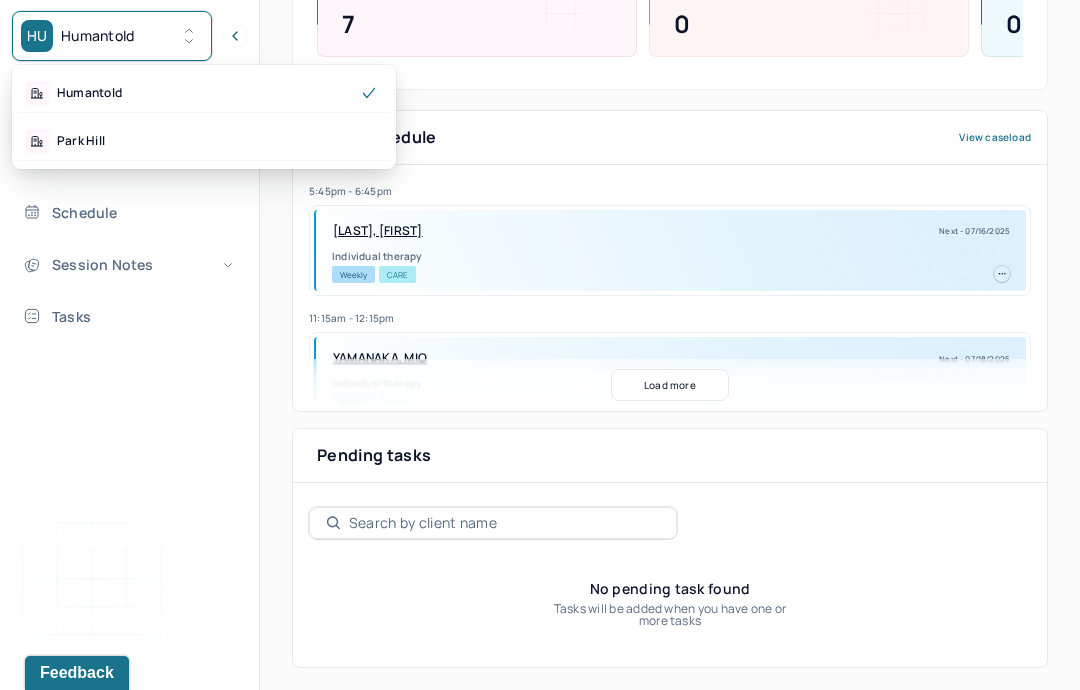 click on "Park Hill" at bounding box center [204, 141] 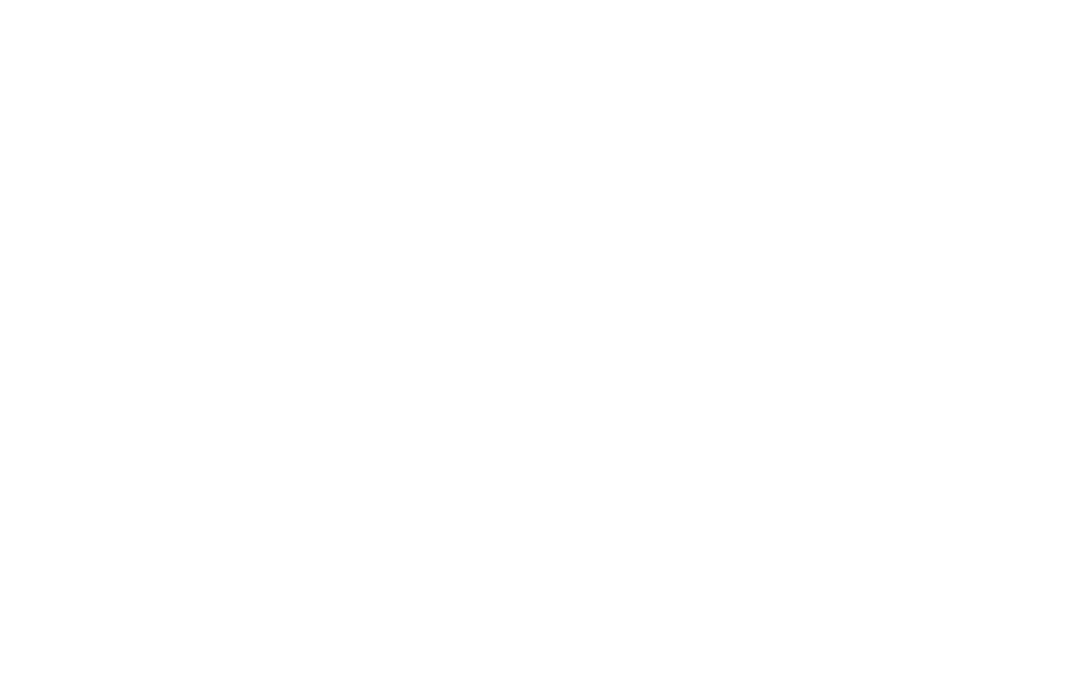 scroll, scrollTop: 0, scrollLeft: 0, axis: both 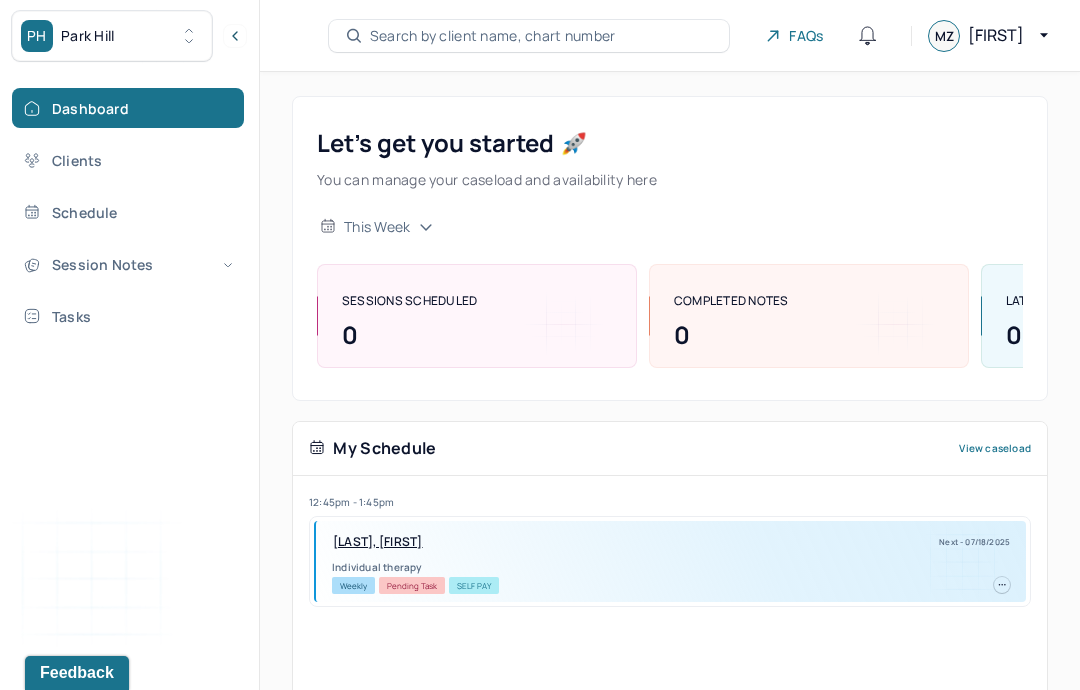 click on "Session Notes" at bounding box center (128, 264) 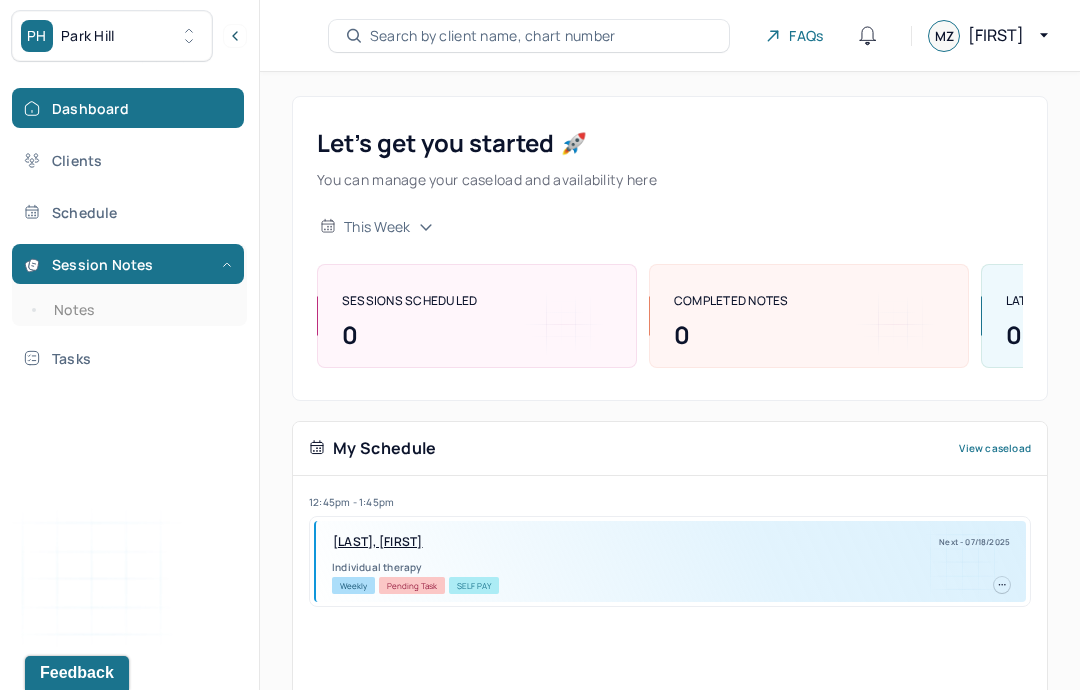 click on "Clients" at bounding box center (128, 160) 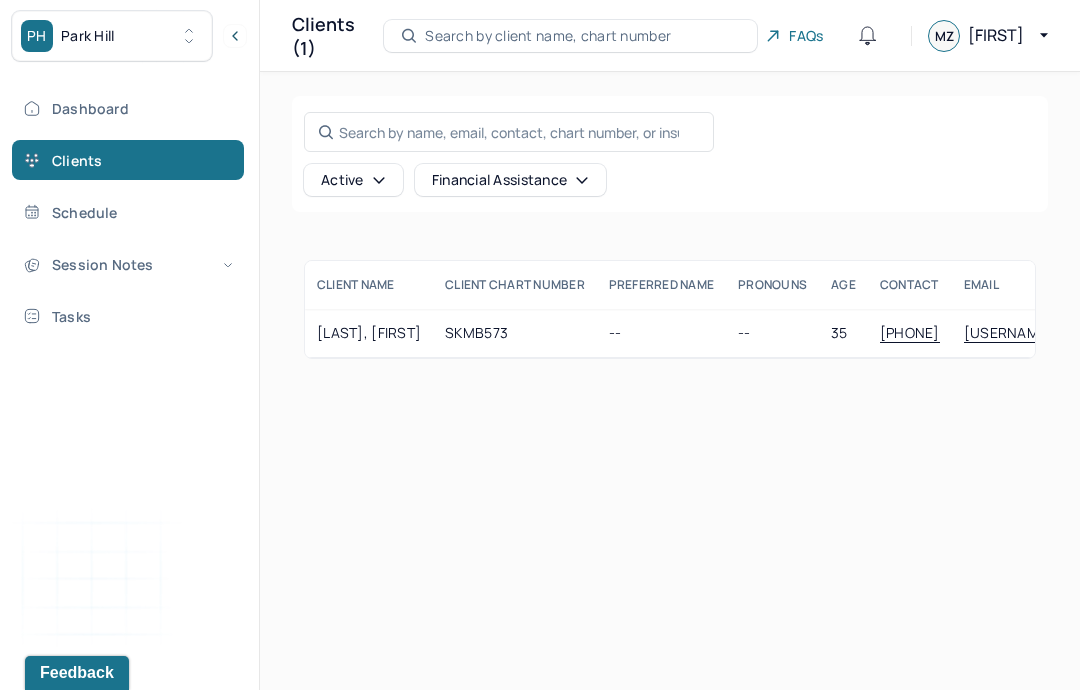 click on "--" at bounding box center [615, 332] 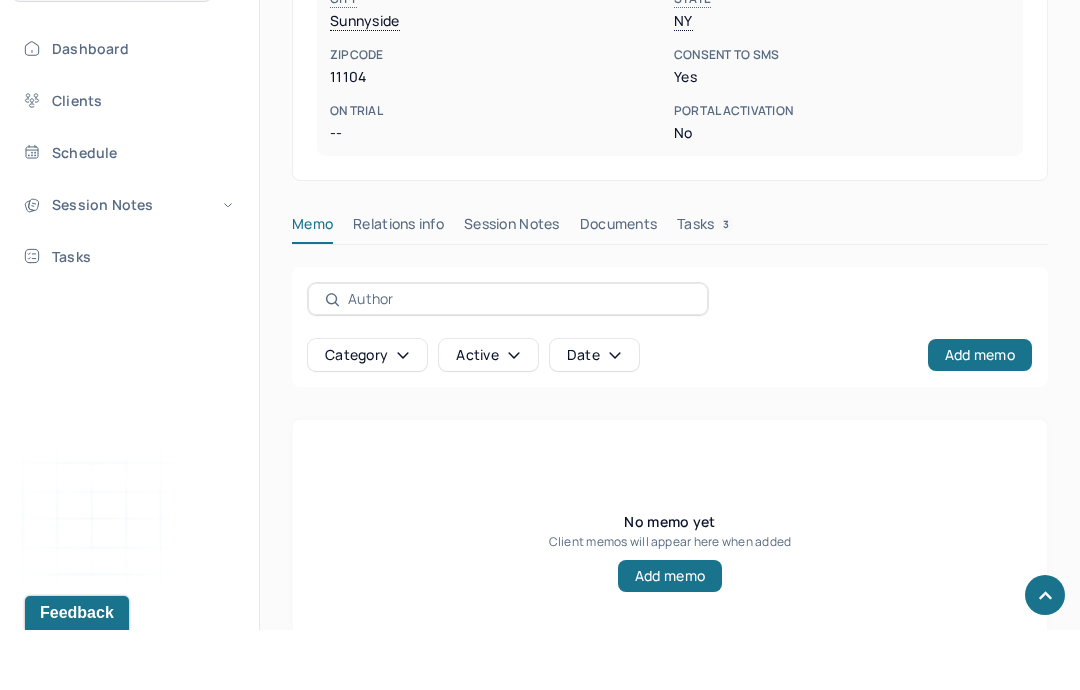 scroll, scrollTop: 648, scrollLeft: 0, axis: vertical 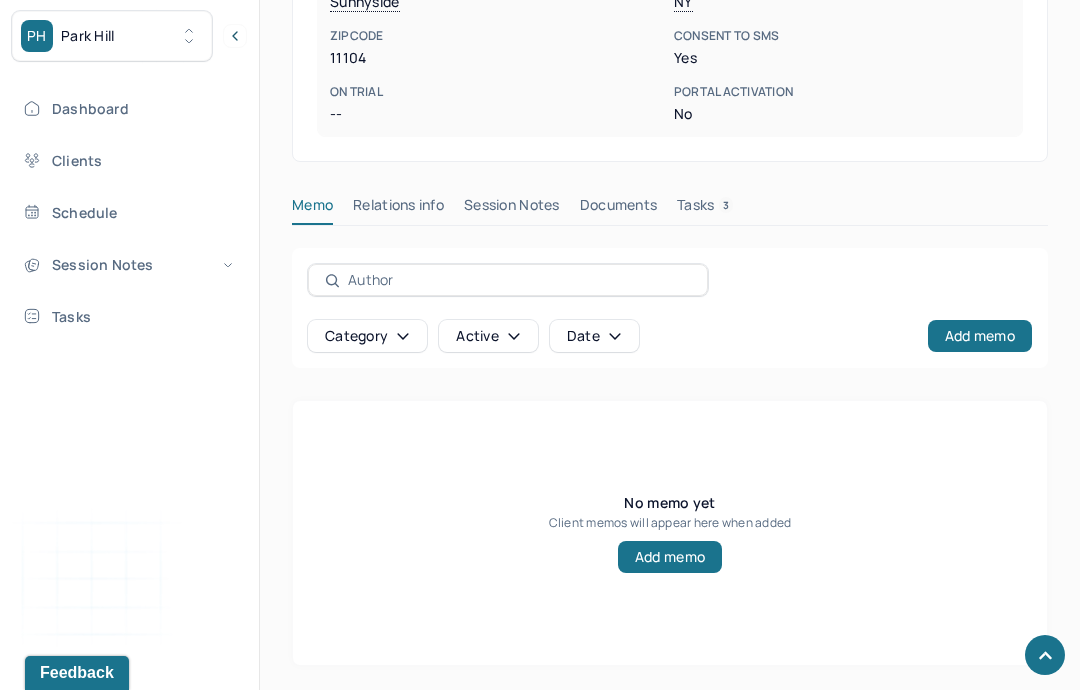 click on "Session Notes" at bounding box center (512, 209) 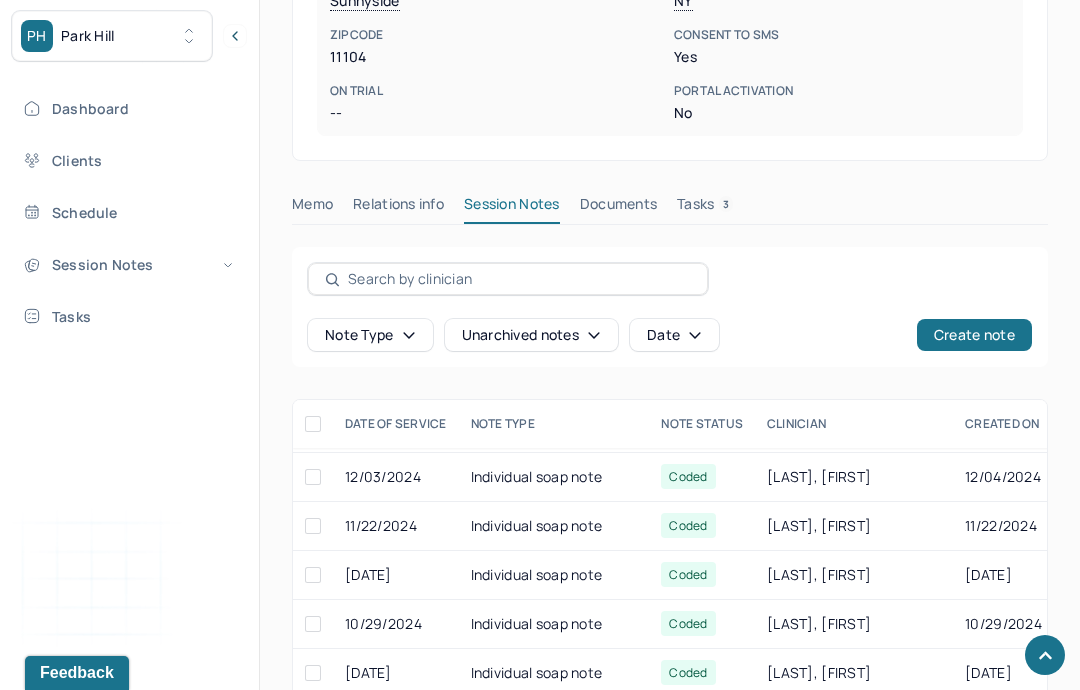 scroll, scrollTop: 1115, scrollLeft: 0, axis: vertical 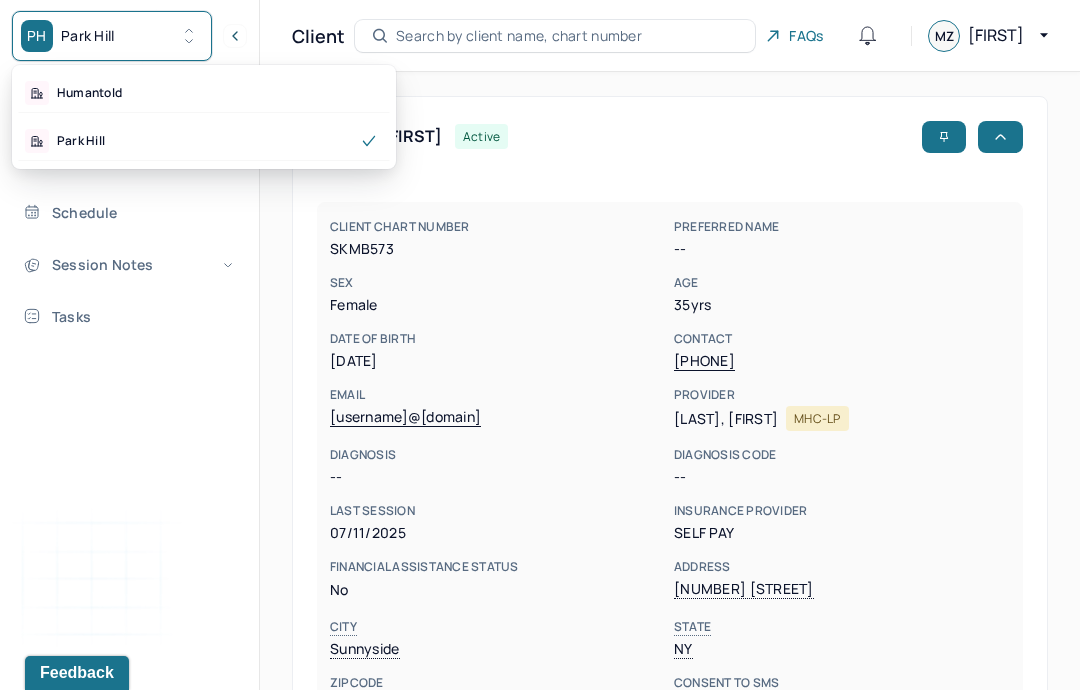 click on "Humantold" at bounding box center (204, 93) 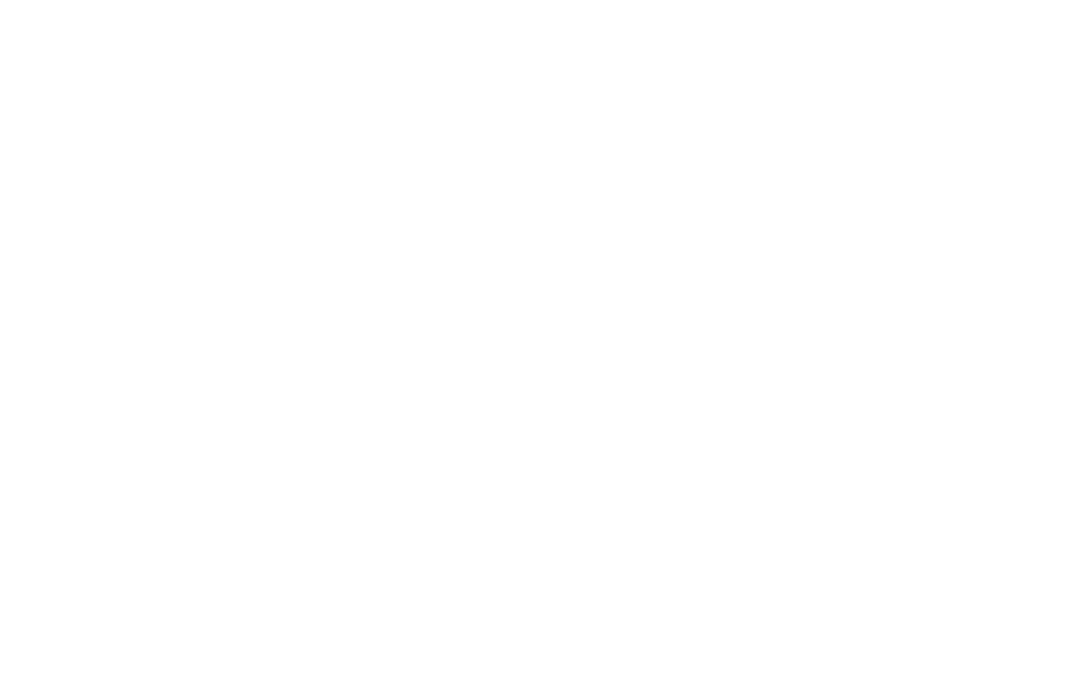 scroll, scrollTop: 0, scrollLeft: 0, axis: both 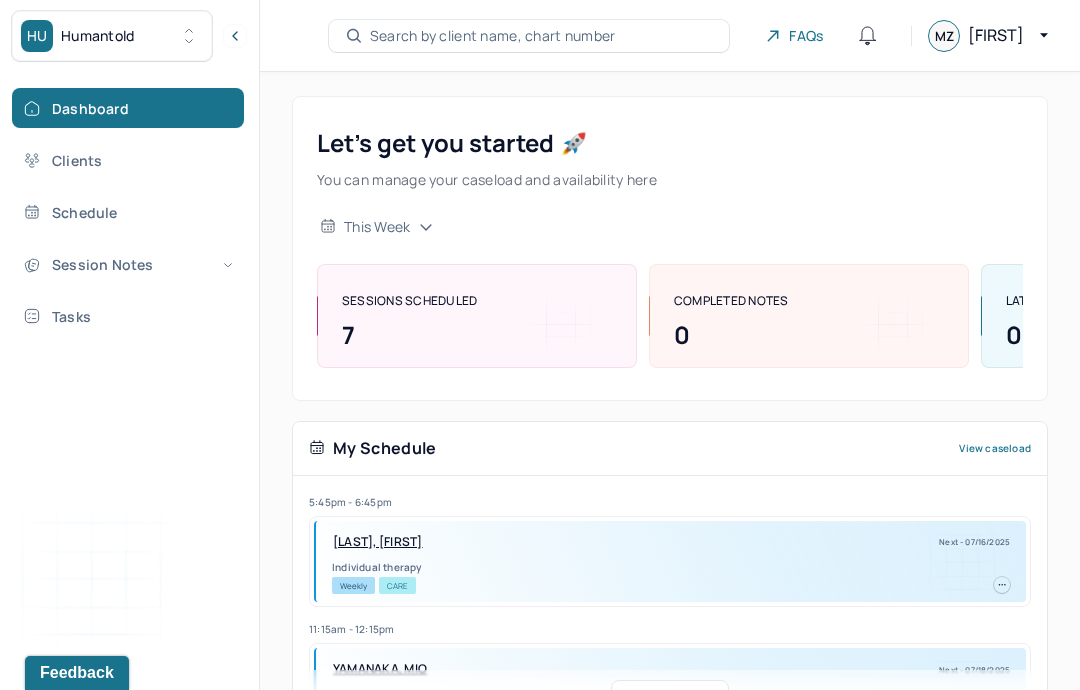 click on "Session Notes" at bounding box center [128, 264] 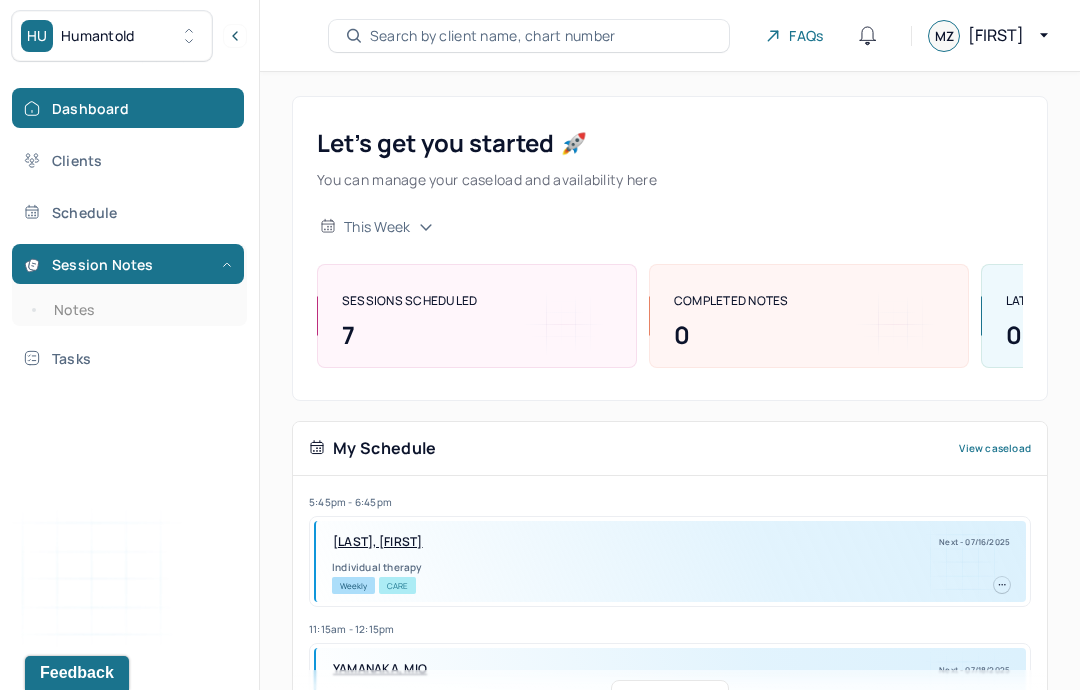 click on "Notes" at bounding box center (139, 310) 